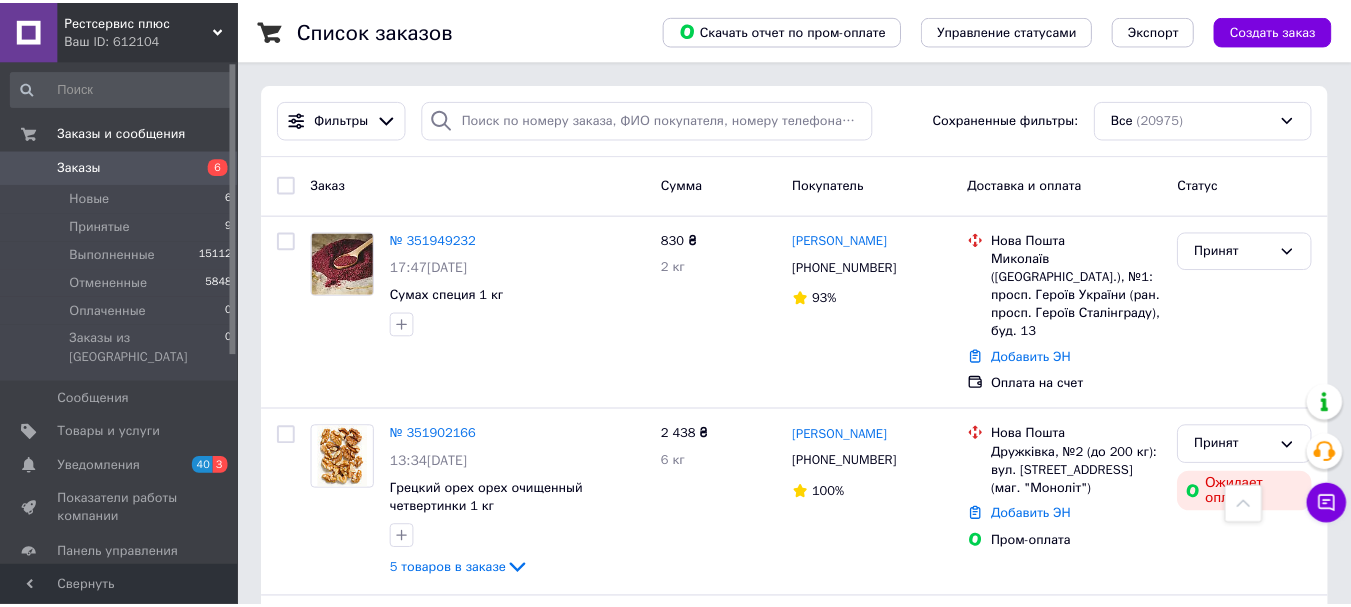 scroll, scrollTop: 2700, scrollLeft: 0, axis: vertical 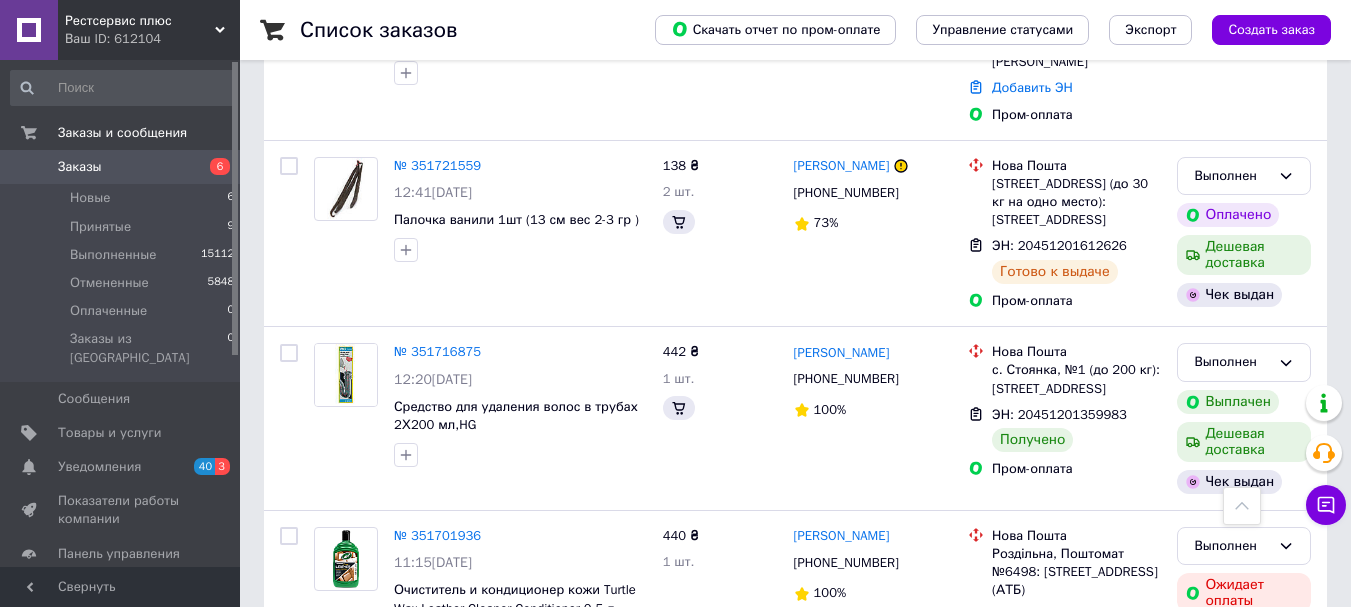 click on "Заказы" at bounding box center [121, 167] 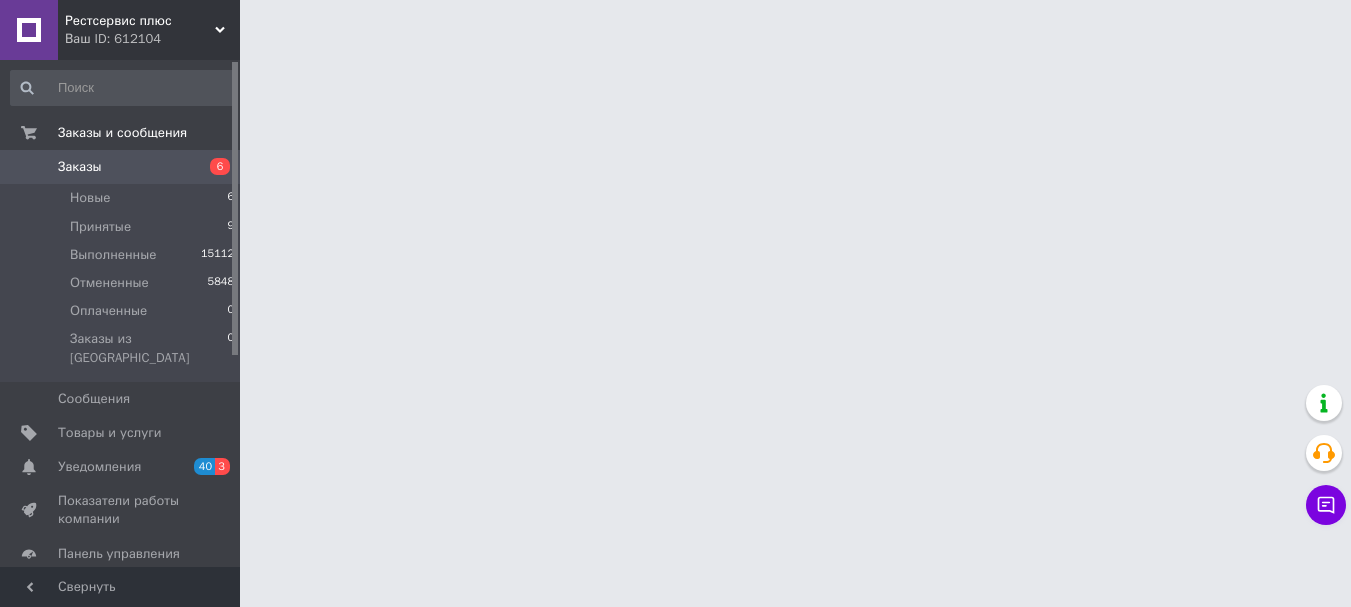 scroll, scrollTop: 0, scrollLeft: 0, axis: both 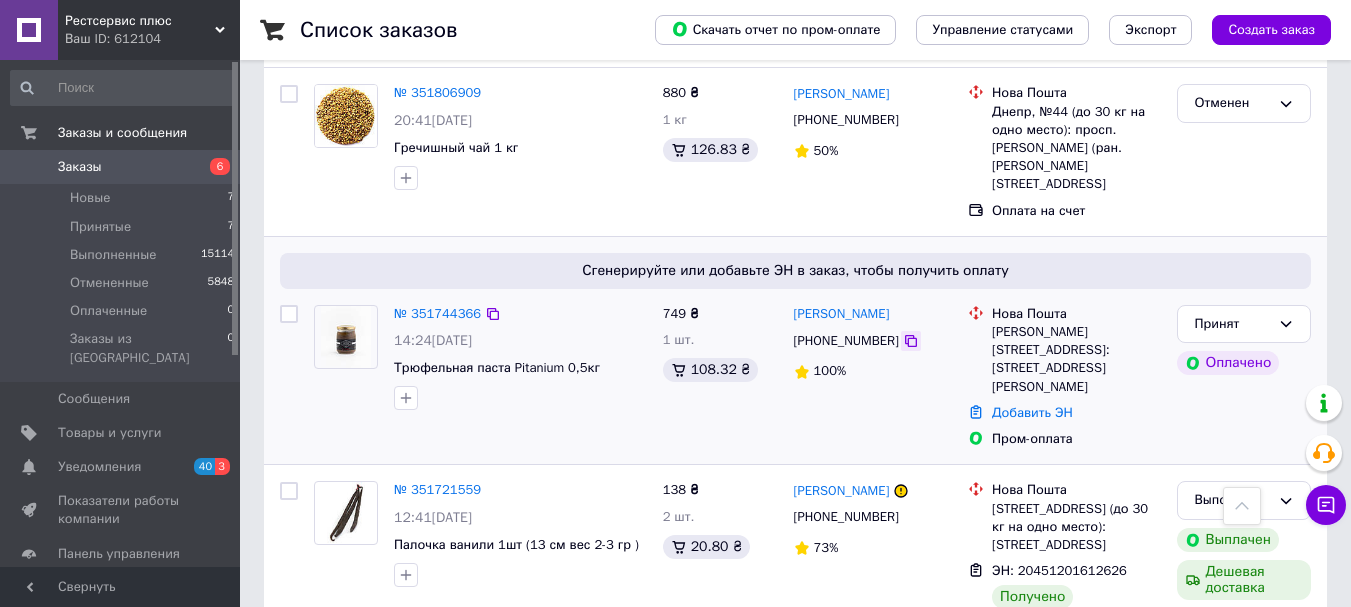 click 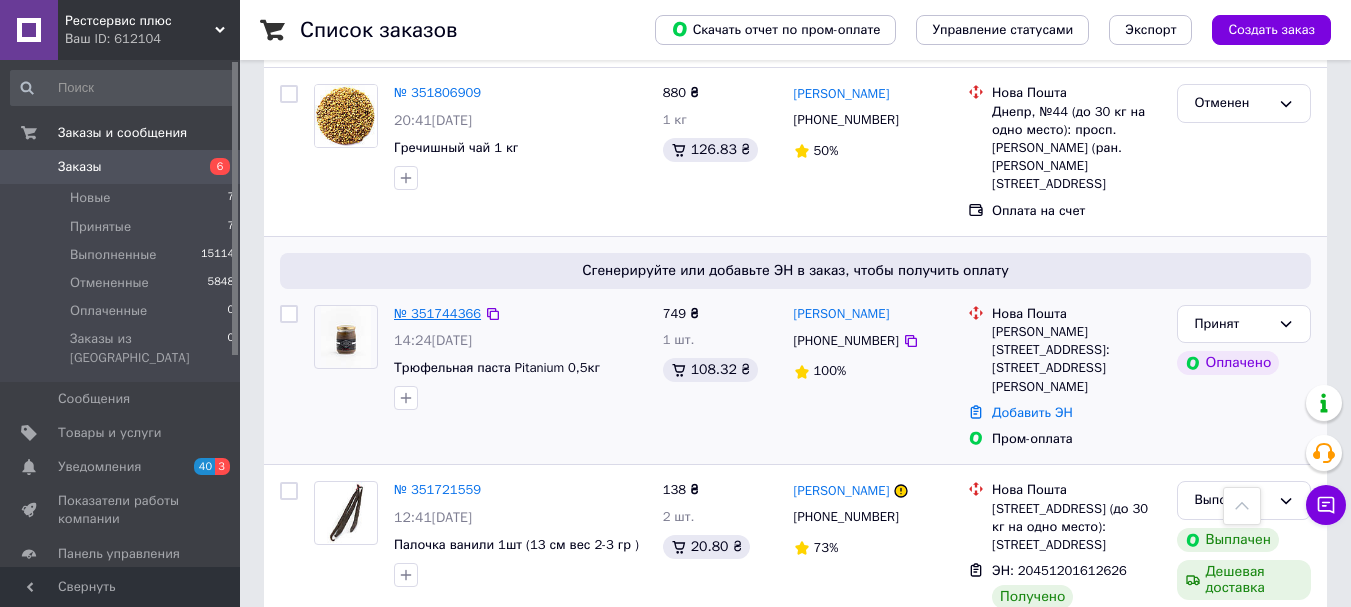 click on "№ 351744366" at bounding box center (437, 313) 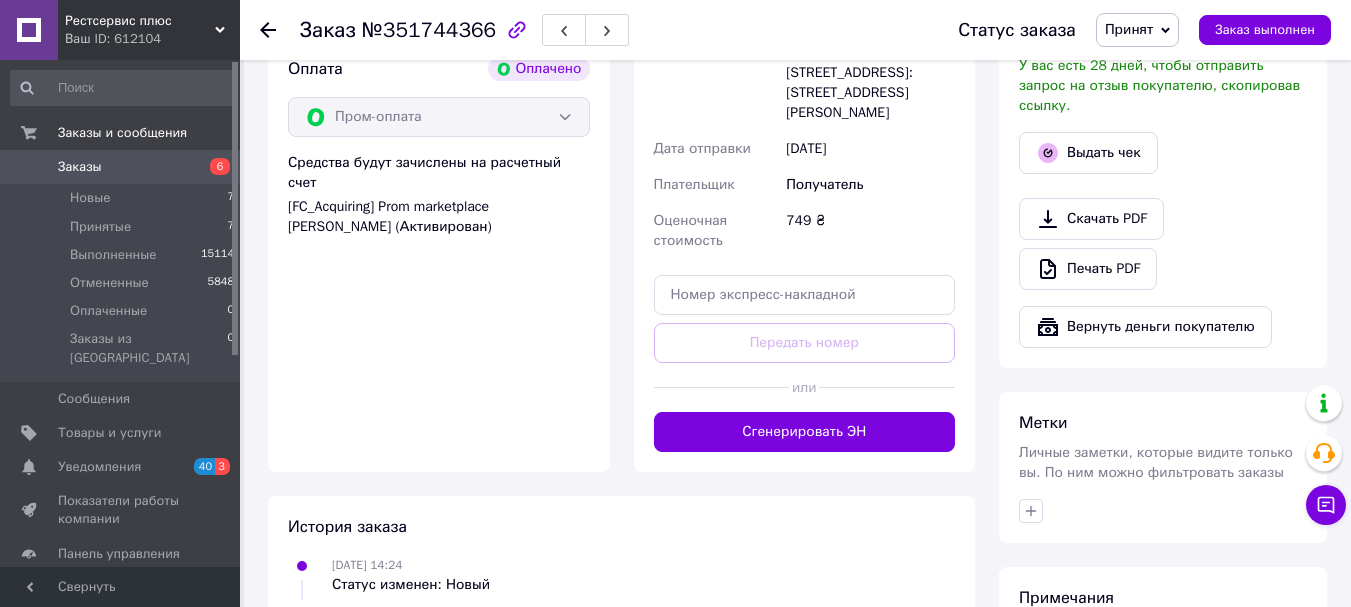 scroll, scrollTop: 800, scrollLeft: 0, axis: vertical 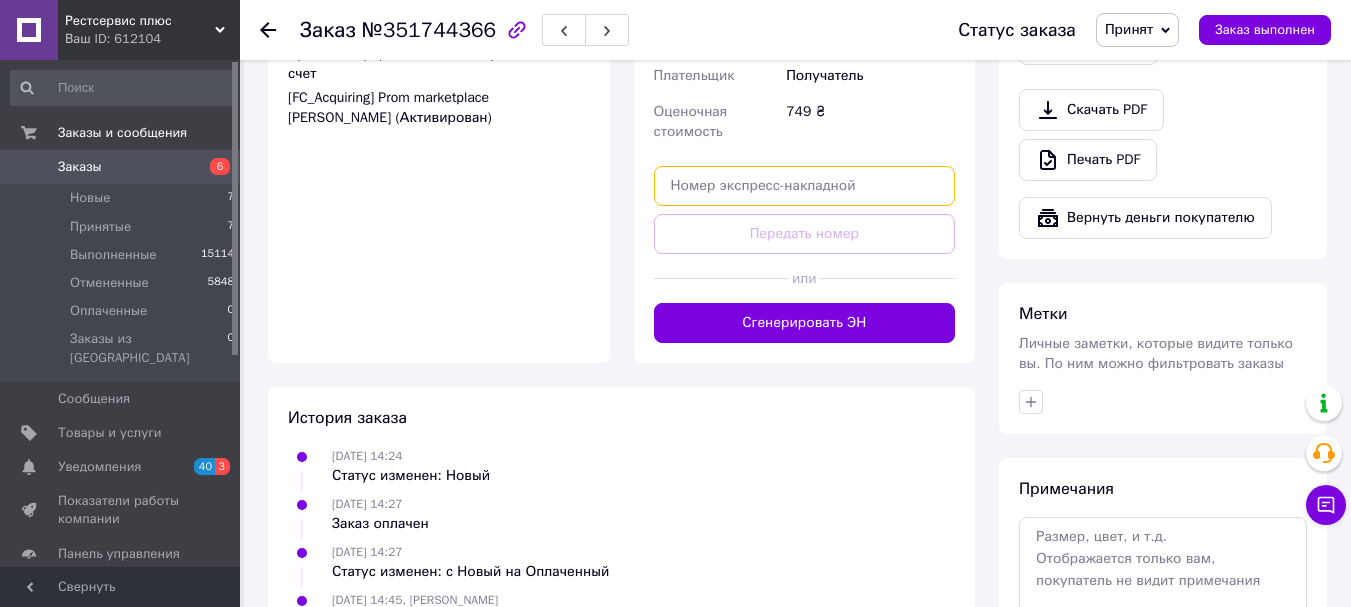 paste on "59001411913266" 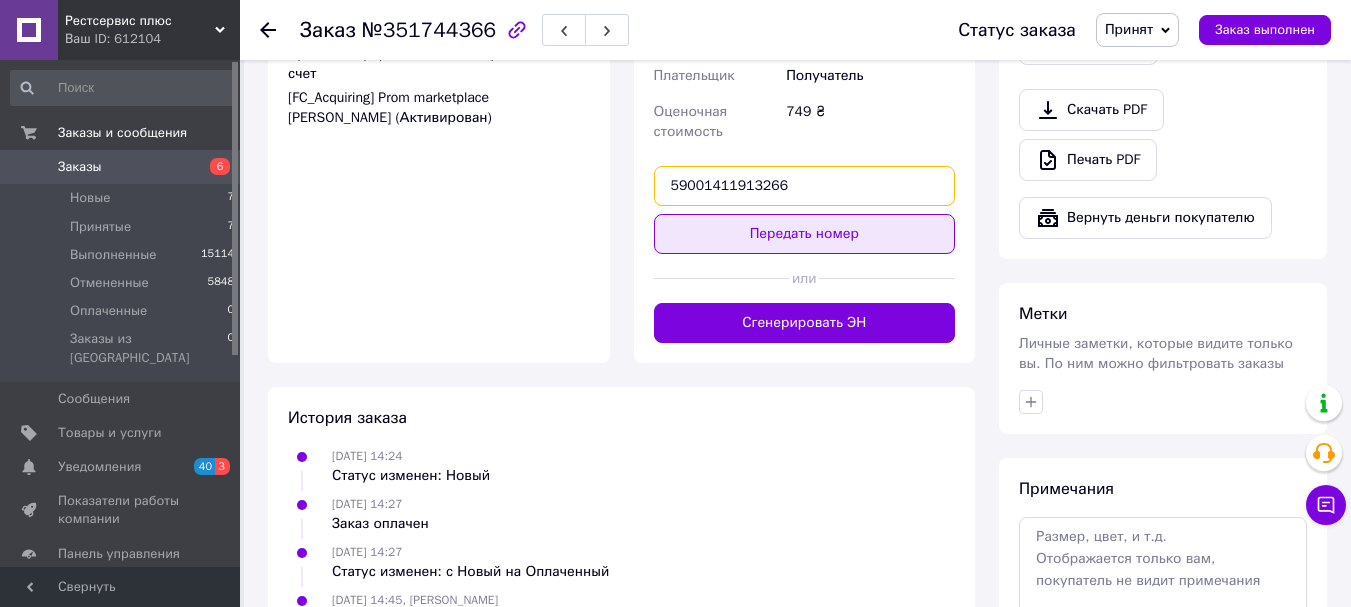 type on "59001411913266" 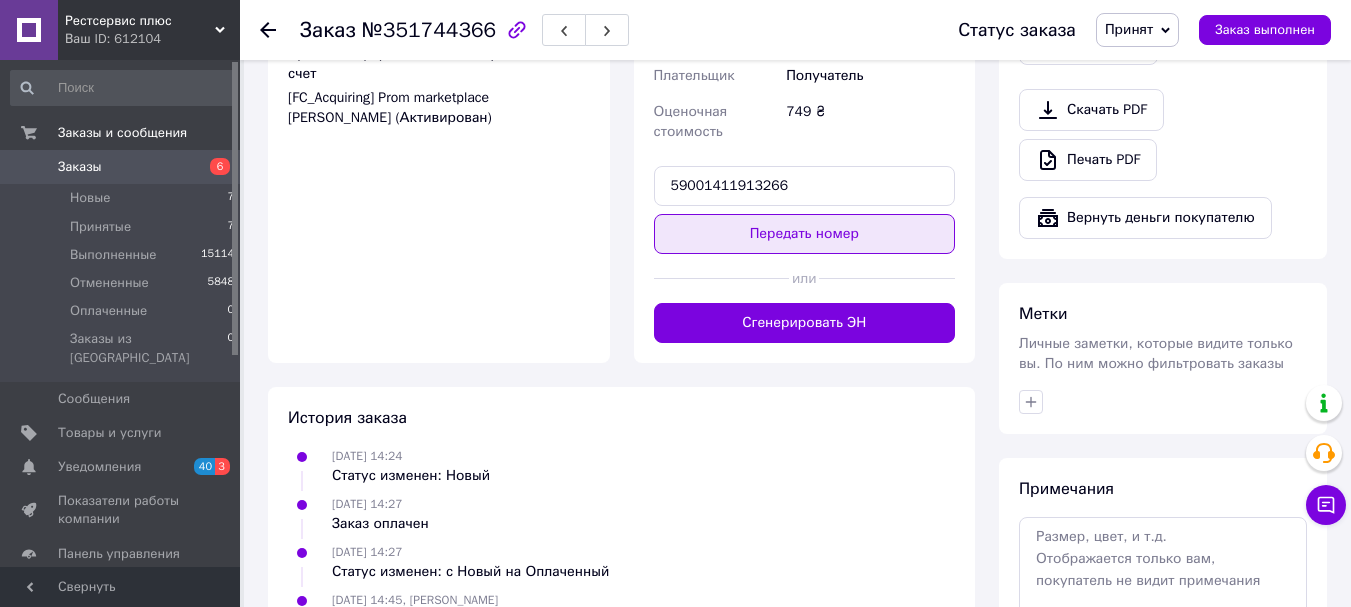 click on "Передать номер" at bounding box center (805, 234) 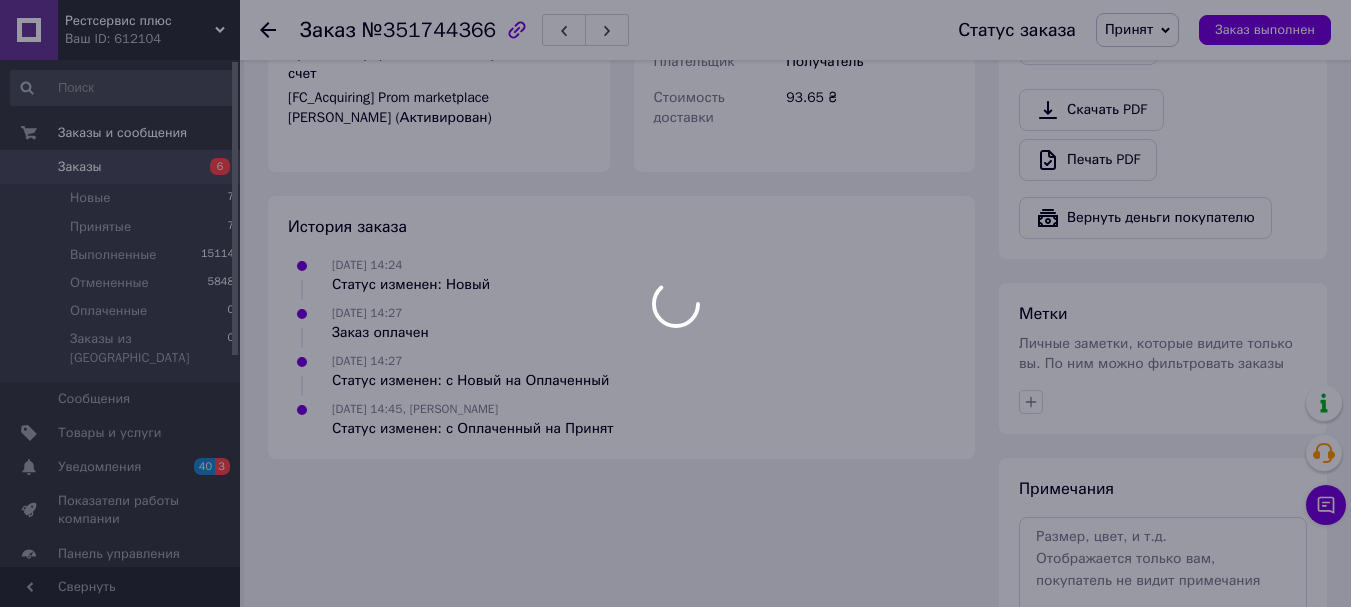 click at bounding box center [675, 303] 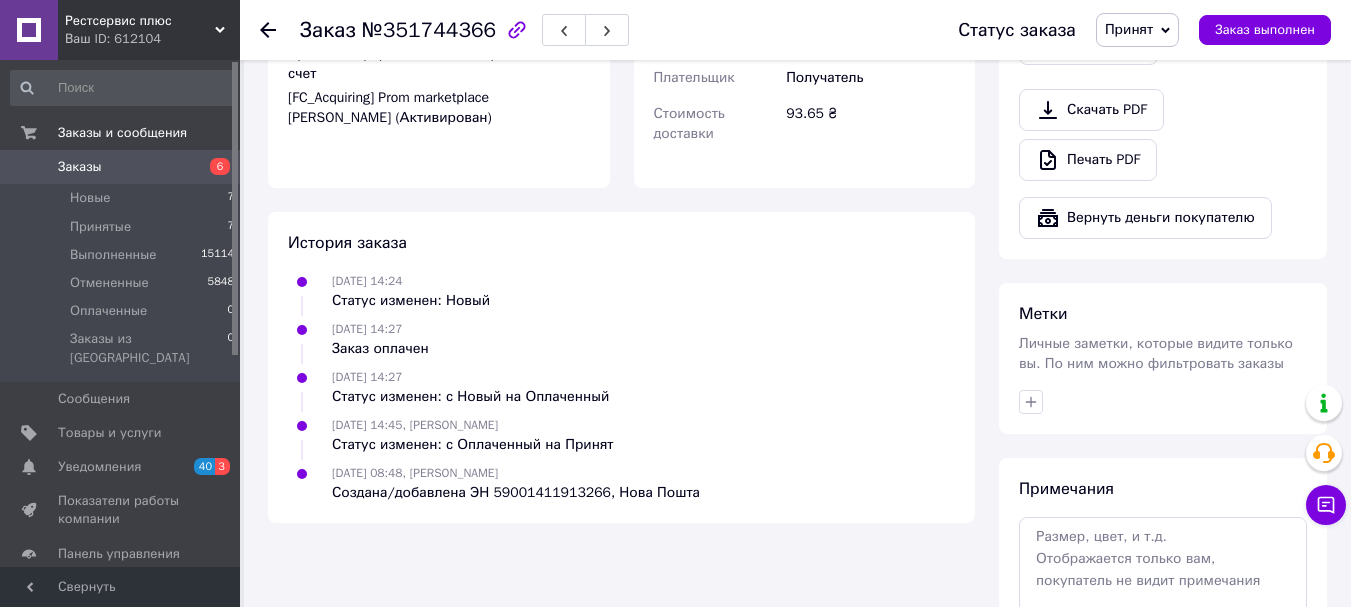 click on "Принят" at bounding box center (1129, 29) 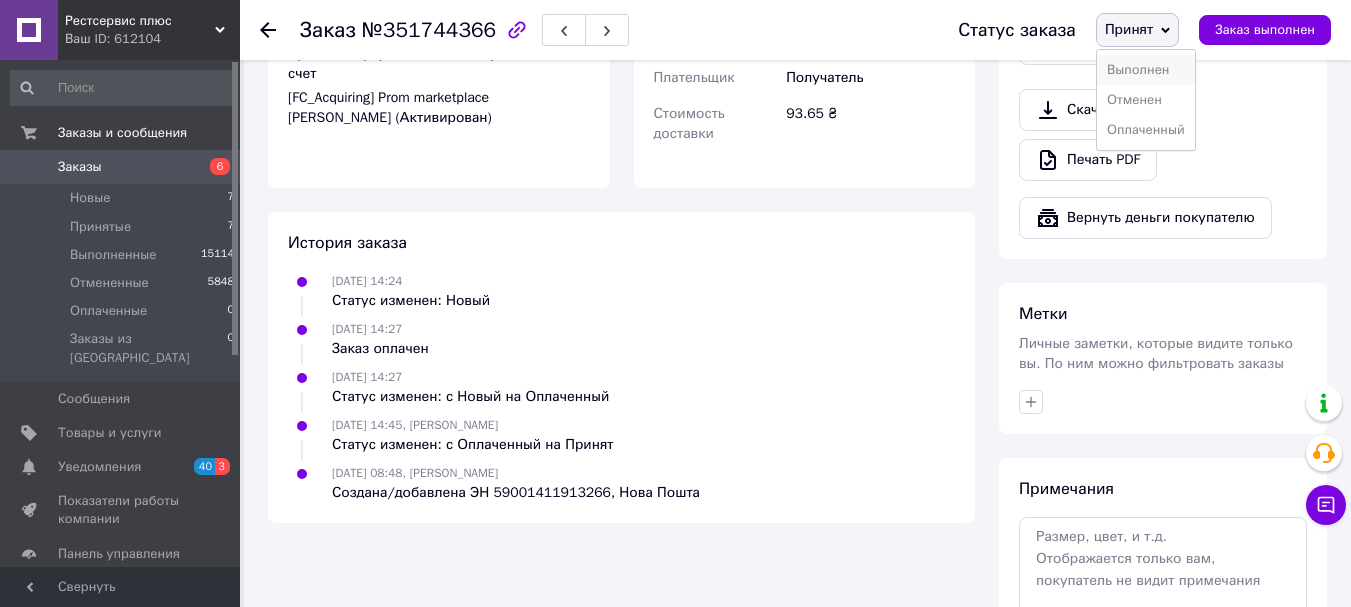 click on "Выполнен" at bounding box center [1146, 70] 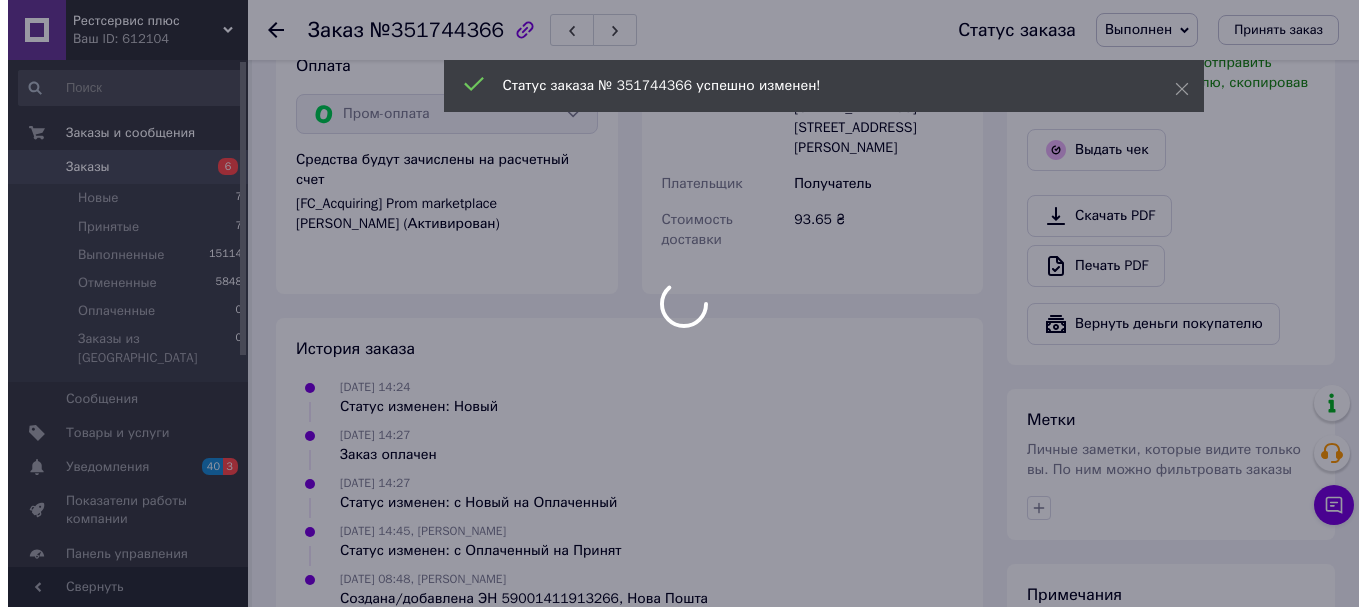 scroll, scrollTop: 600, scrollLeft: 0, axis: vertical 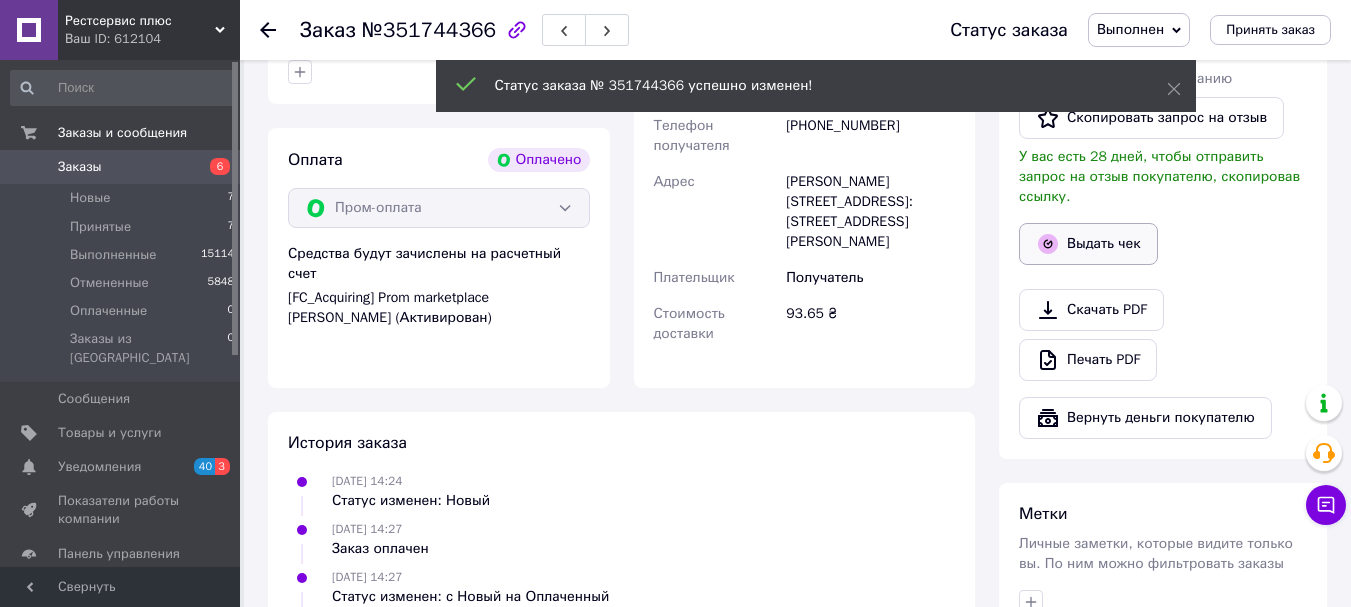 click on "Выдать чек" at bounding box center [1088, 244] 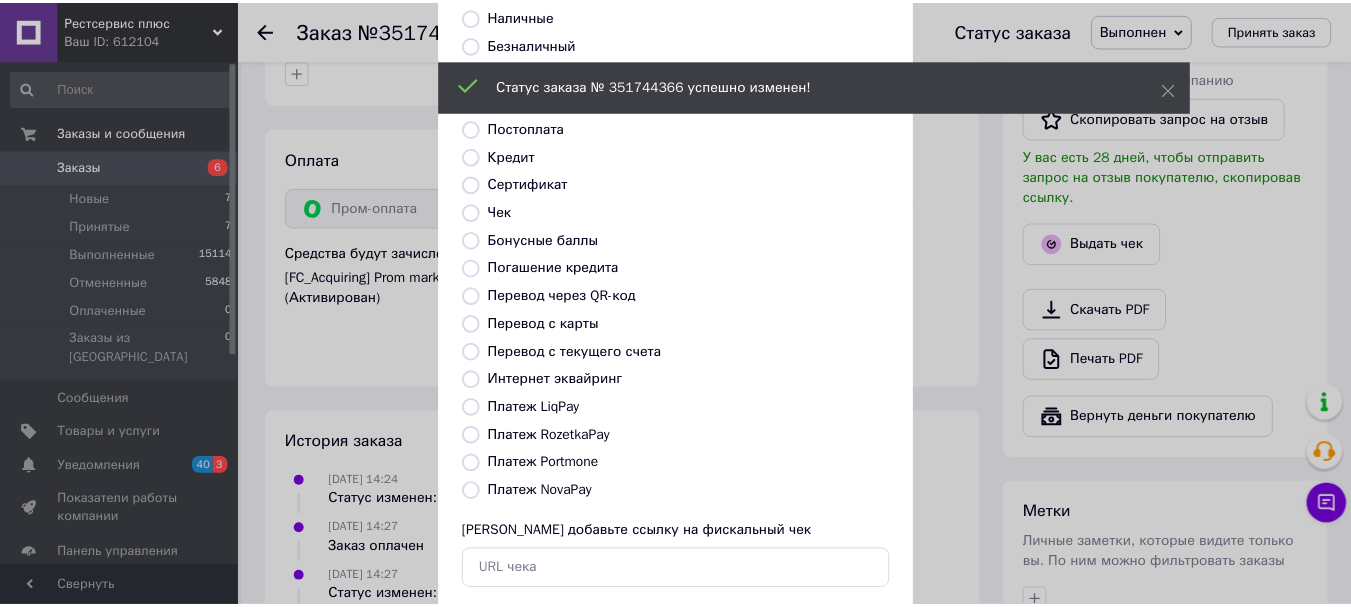 scroll, scrollTop: 252, scrollLeft: 0, axis: vertical 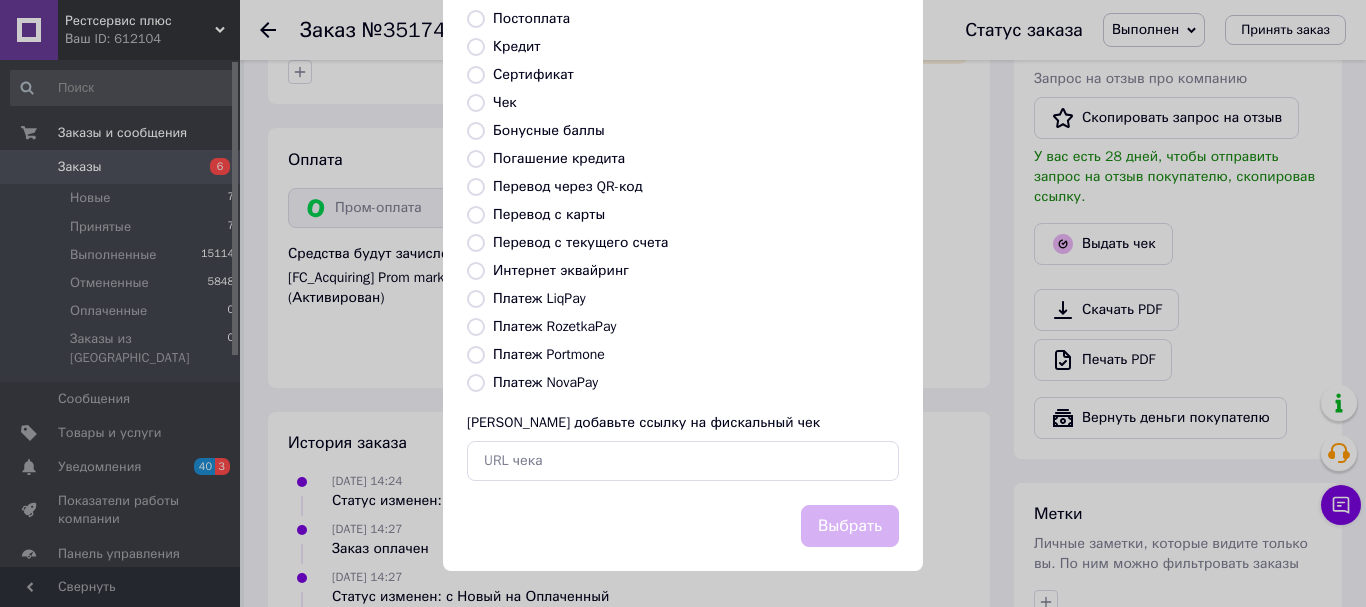 click on "Выберите тип формы оплаты, который будет указан в чеке Наличные Безналичный Карта Предоплата Постоплата Кредит Сертификат Чек Бонусные баллы Погашение кредита Перевод через QR-код [GEOGRAPHIC_DATA] с карты Перевод с текущего счета Интернет эквайринг Платеж LiqPay Платеж RozetkaPay Платеж Portmone Платеж NovaPay Или добавьте ссылку на фискальный чек" at bounding box center (683, 175) 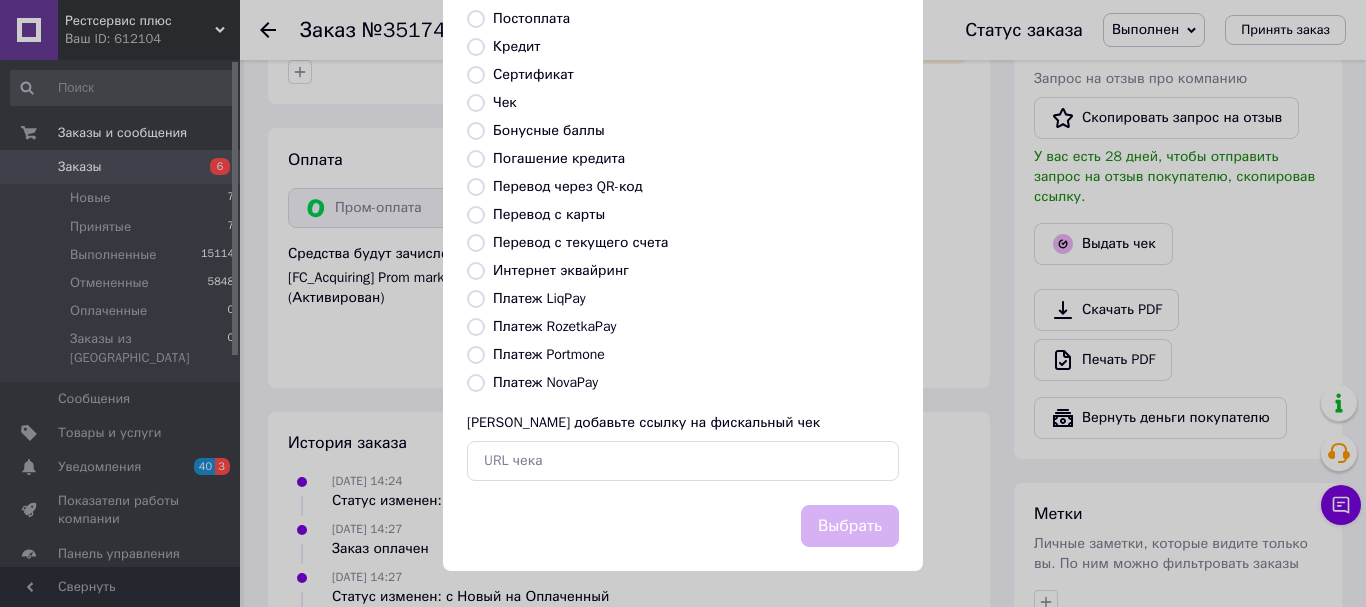 radio on "true" 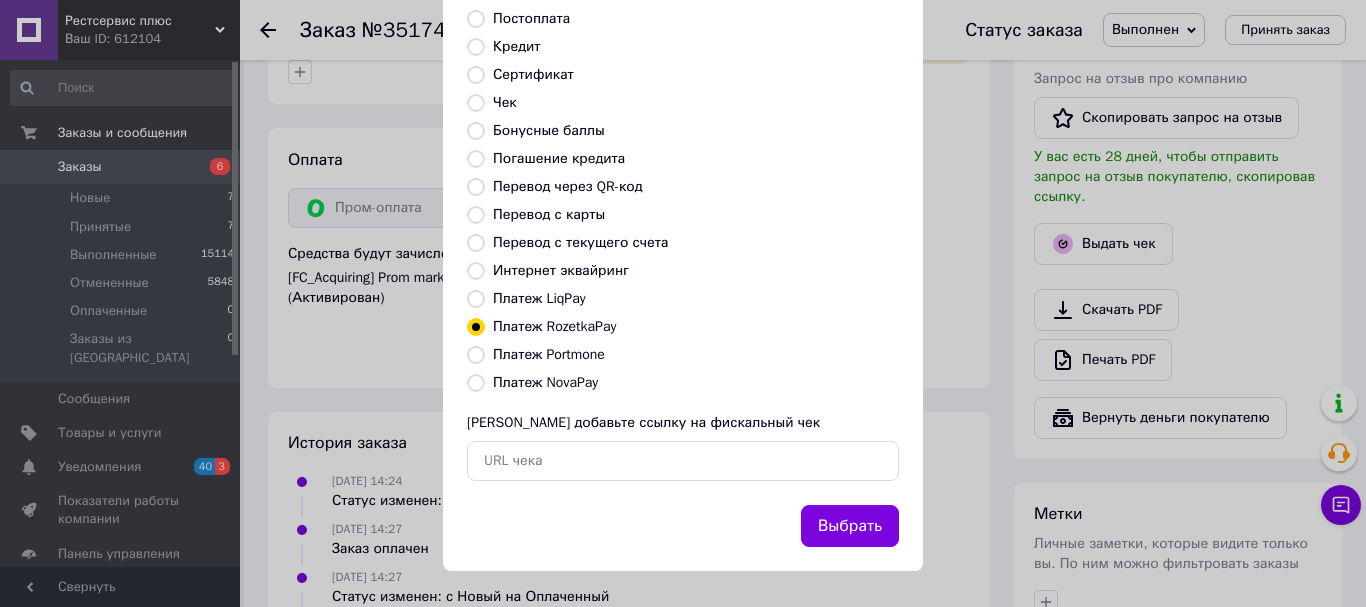 drag, startPoint x: 843, startPoint y: 526, endPoint x: 842, endPoint y: 493, distance: 33.01515 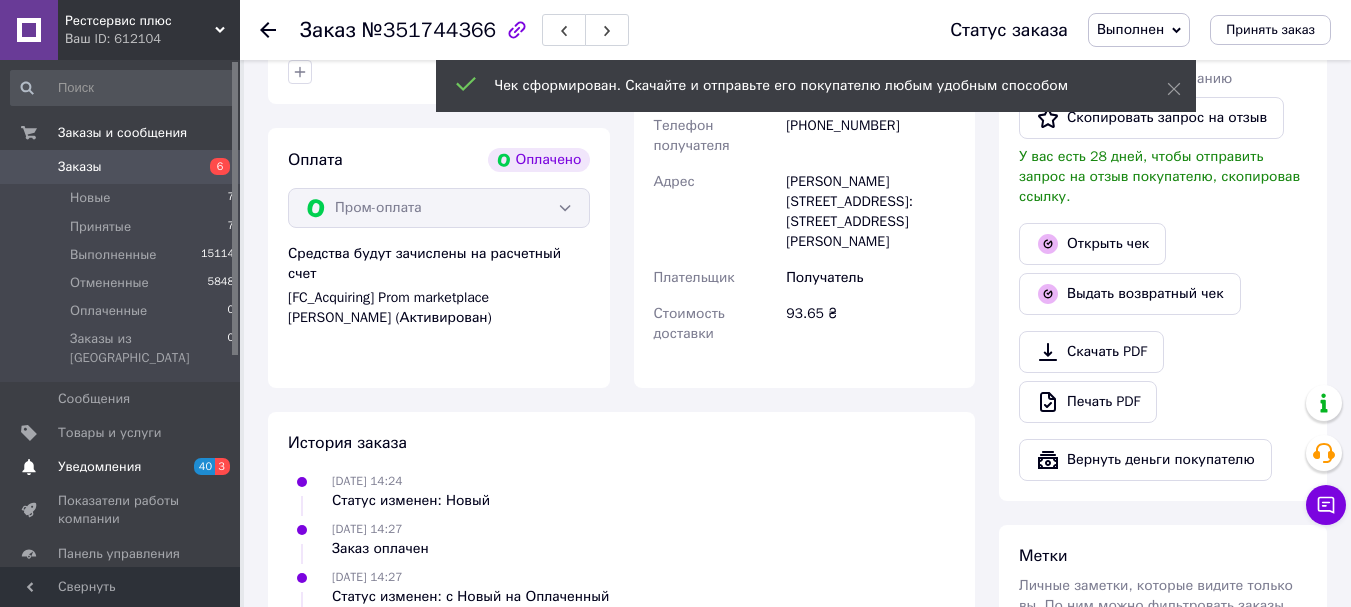 click on "Уведомления" at bounding box center (99, 467) 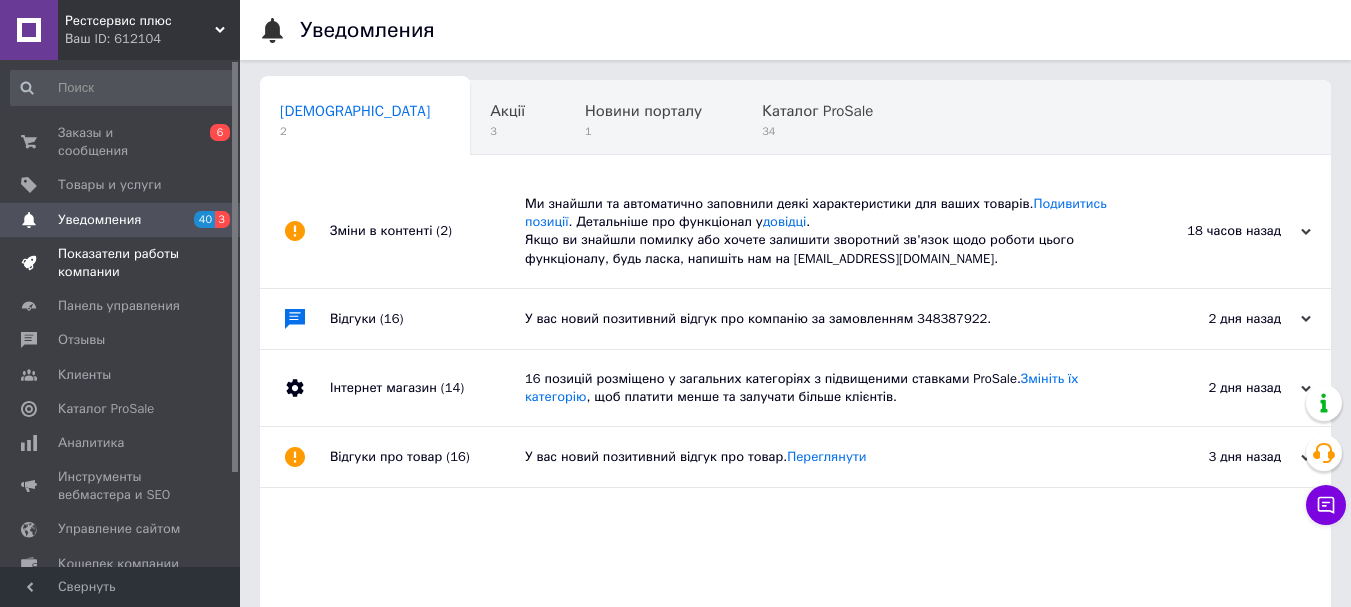 click on "Показатели работы компании" at bounding box center [121, 263] 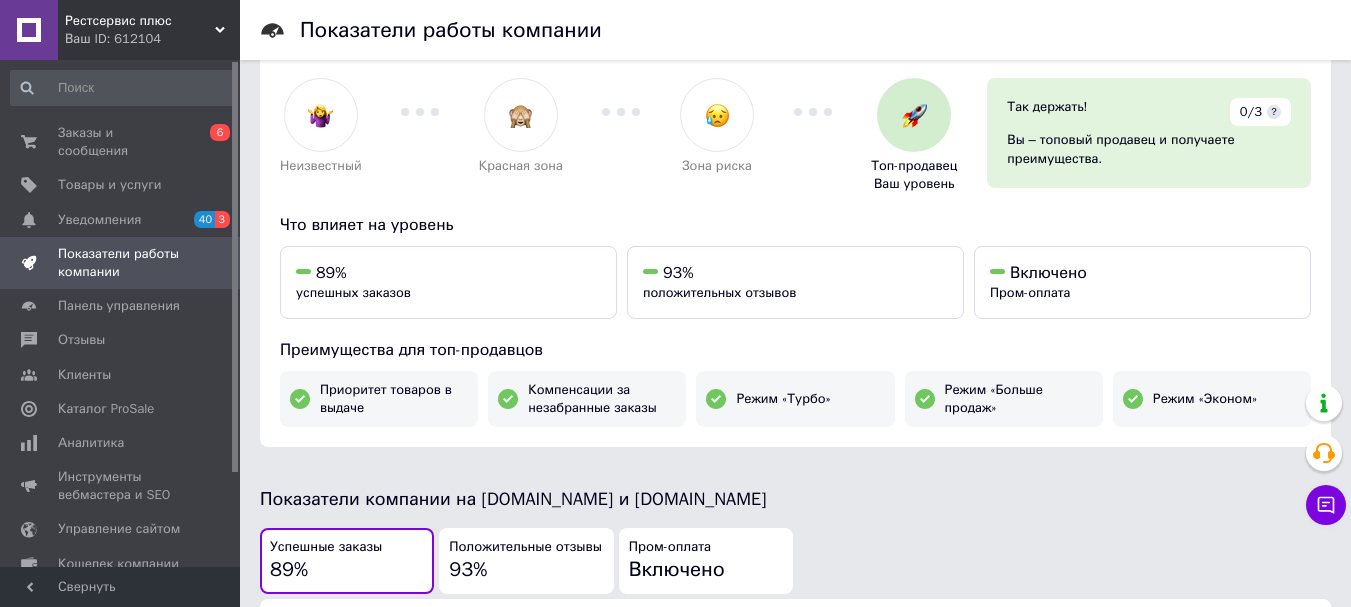 scroll, scrollTop: 100, scrollLeft: 0, axis: vertical 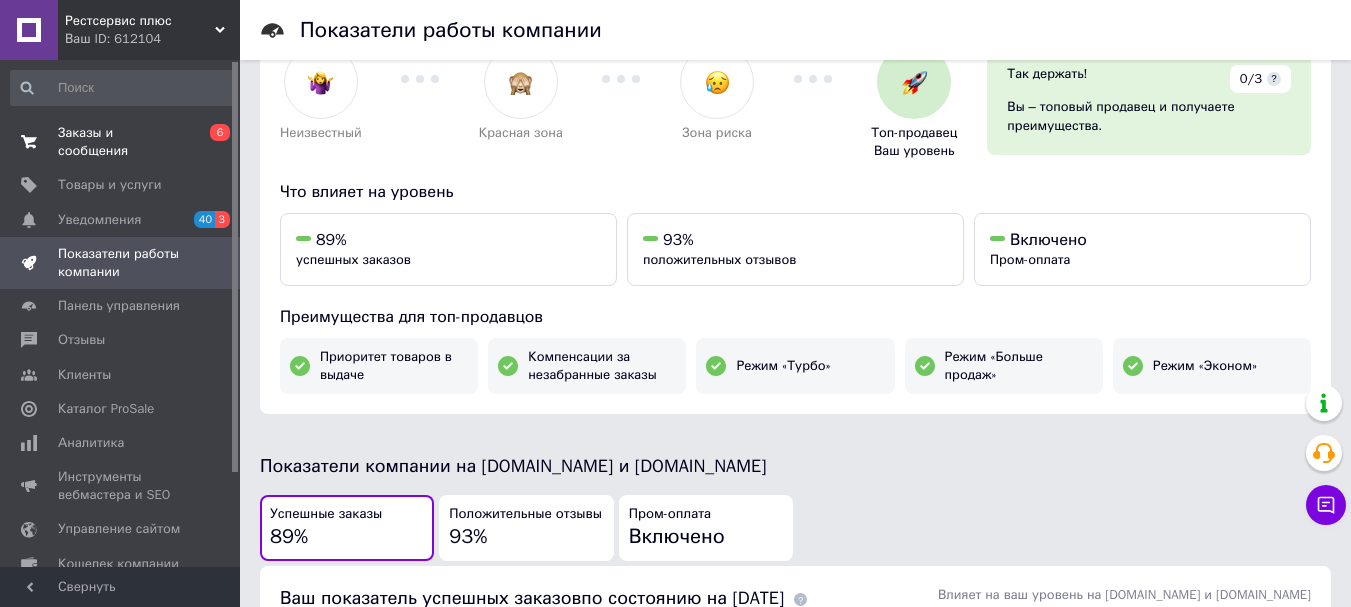 click on "Заказы и сообщения" at bounding box center (121, 142) 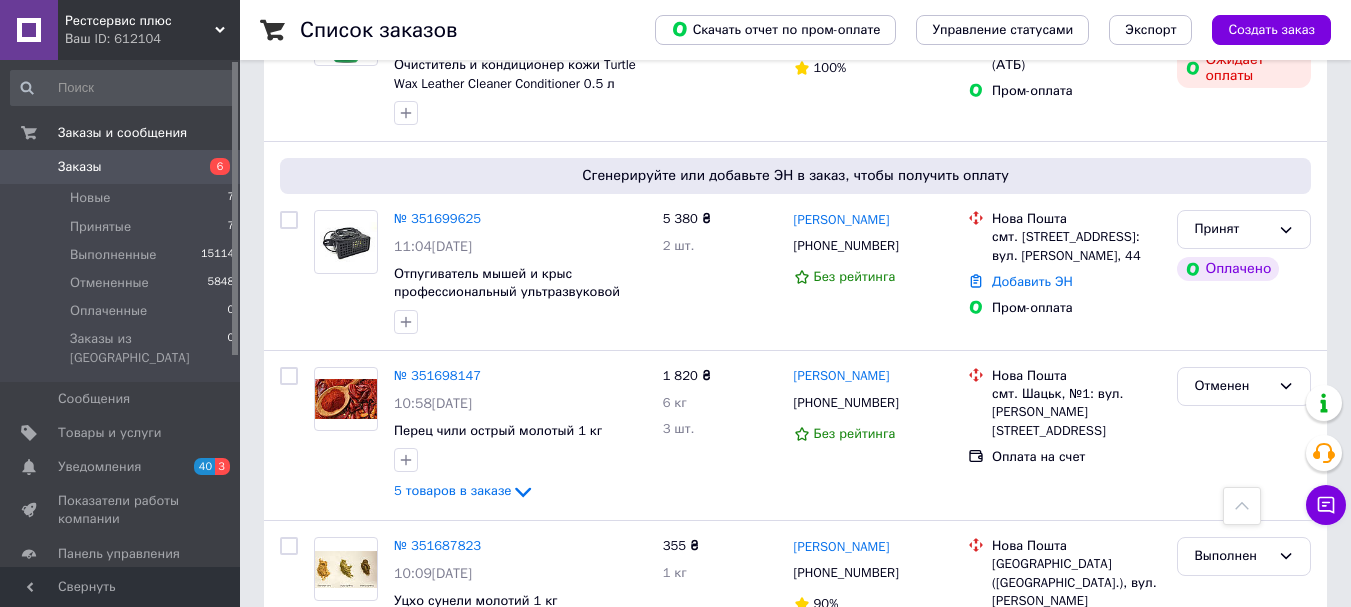 scroll, scrollTop: 3414, scrollLeft: 0, axis: vertical 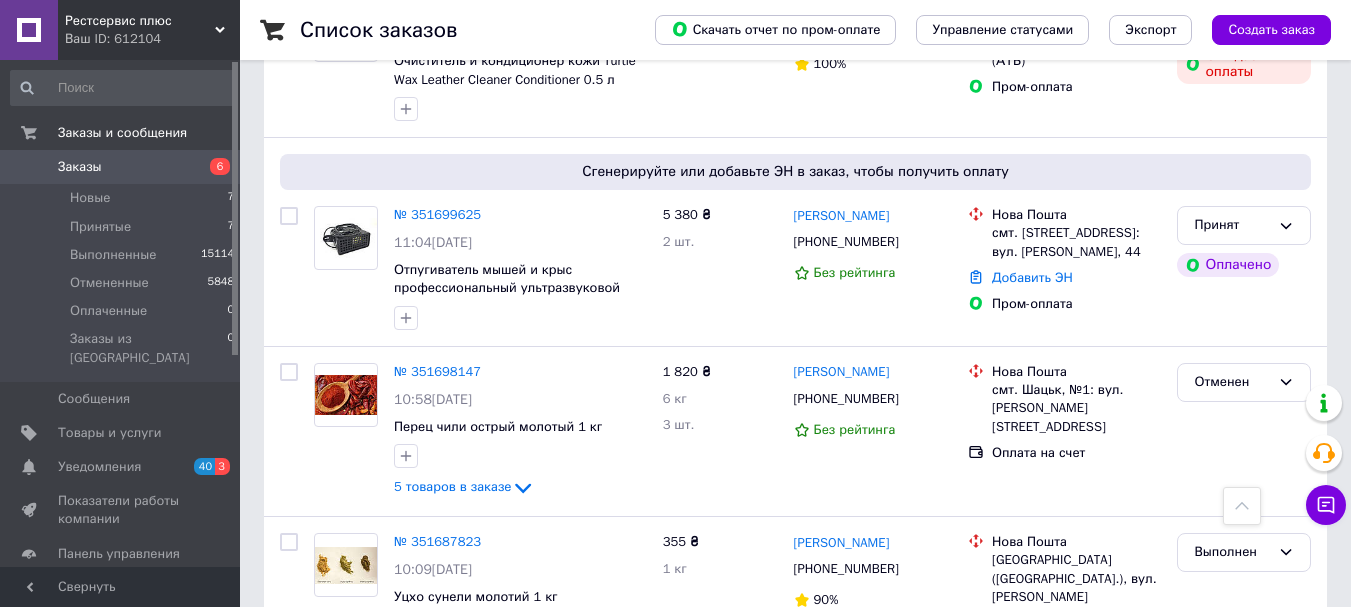 click on "2" at bounding box center (327, 711) 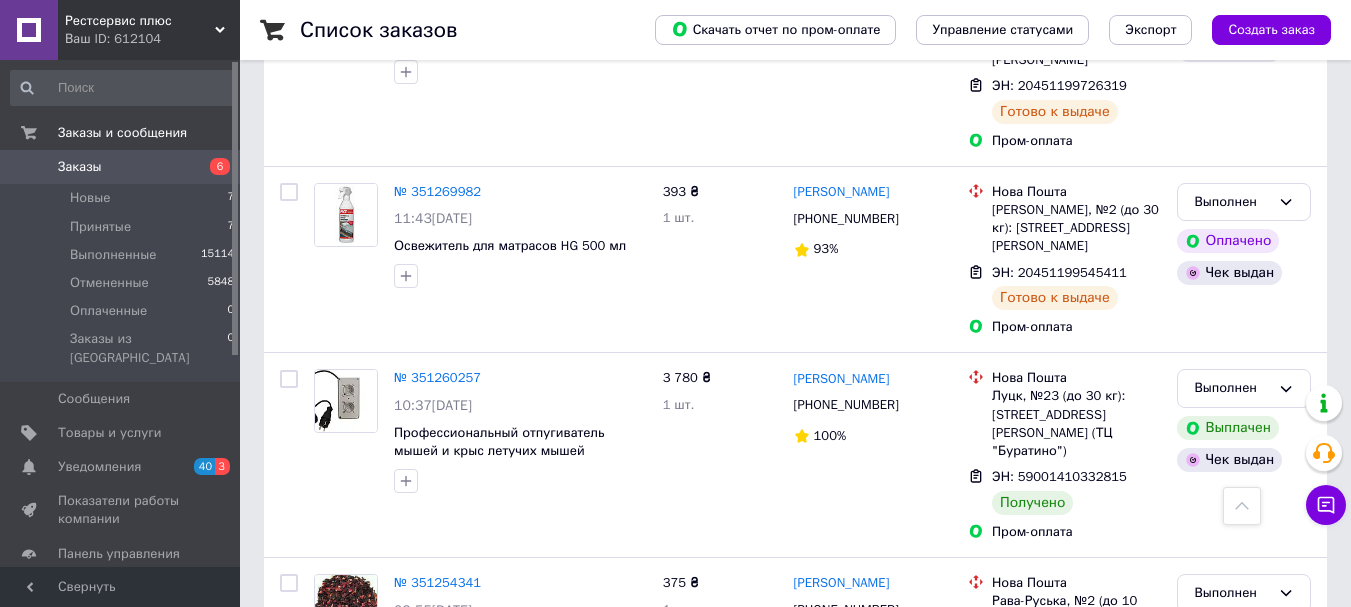 scroll, scrollTop: 3077, scrollLeft: 0, axis: vertical 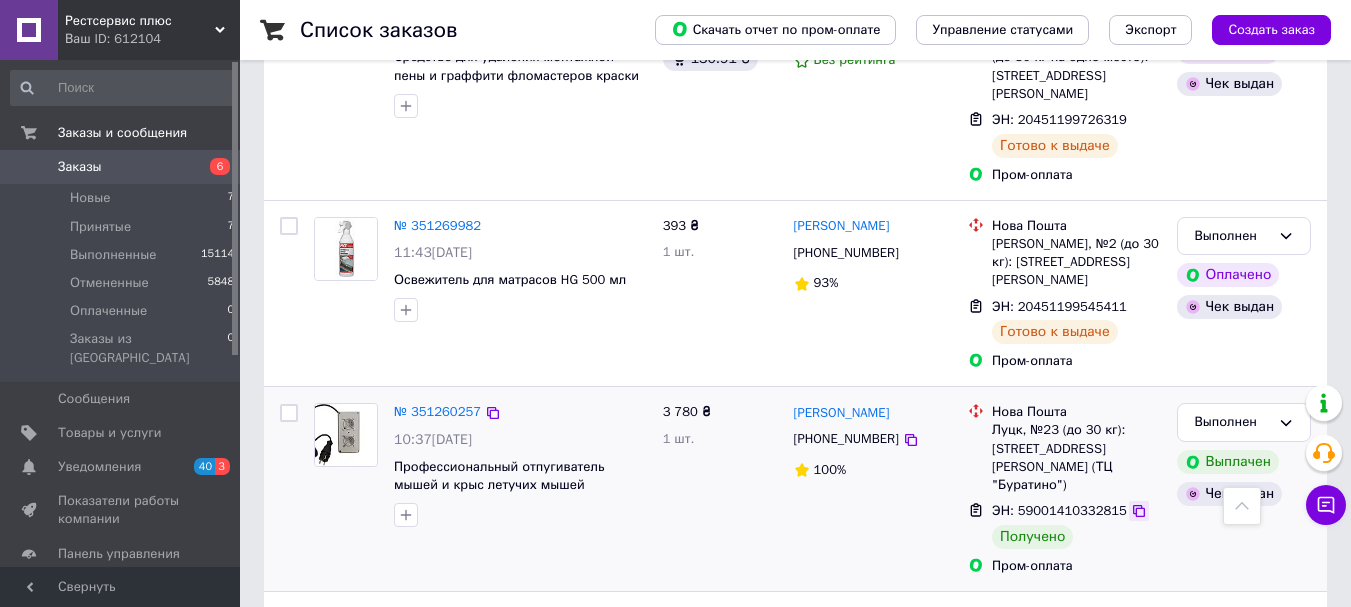 click 